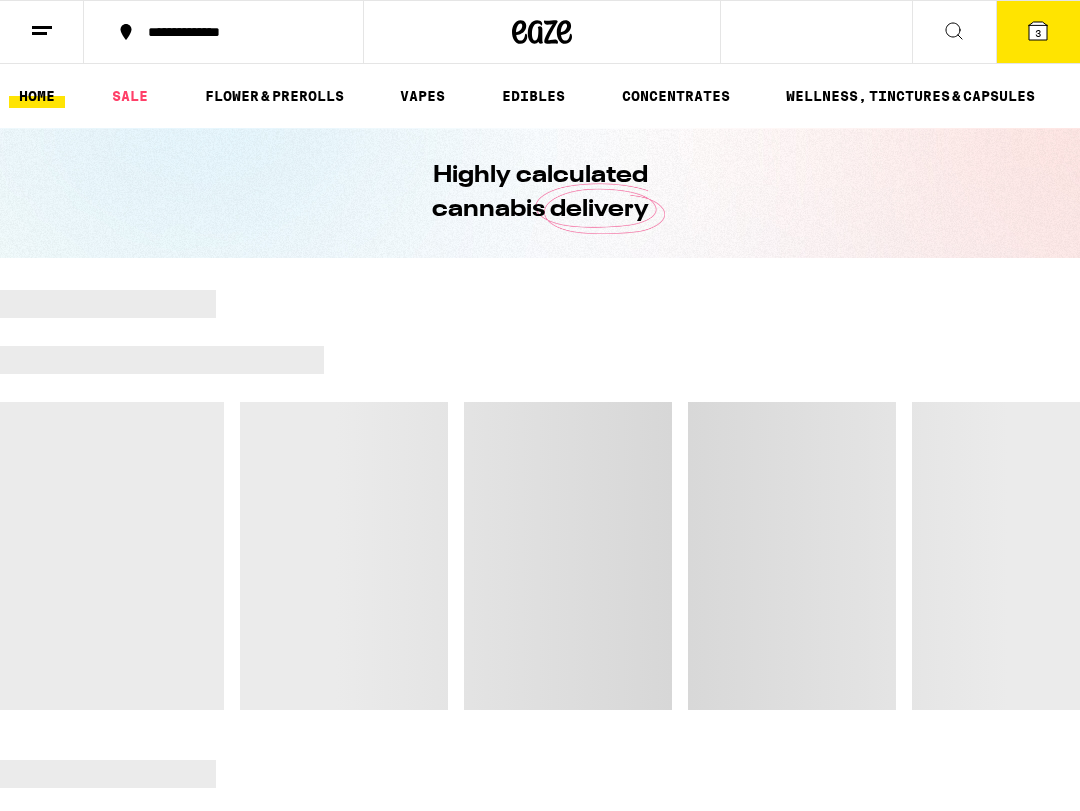 scroll, scrollTop: 0, scrollLeft: 0, axis: both 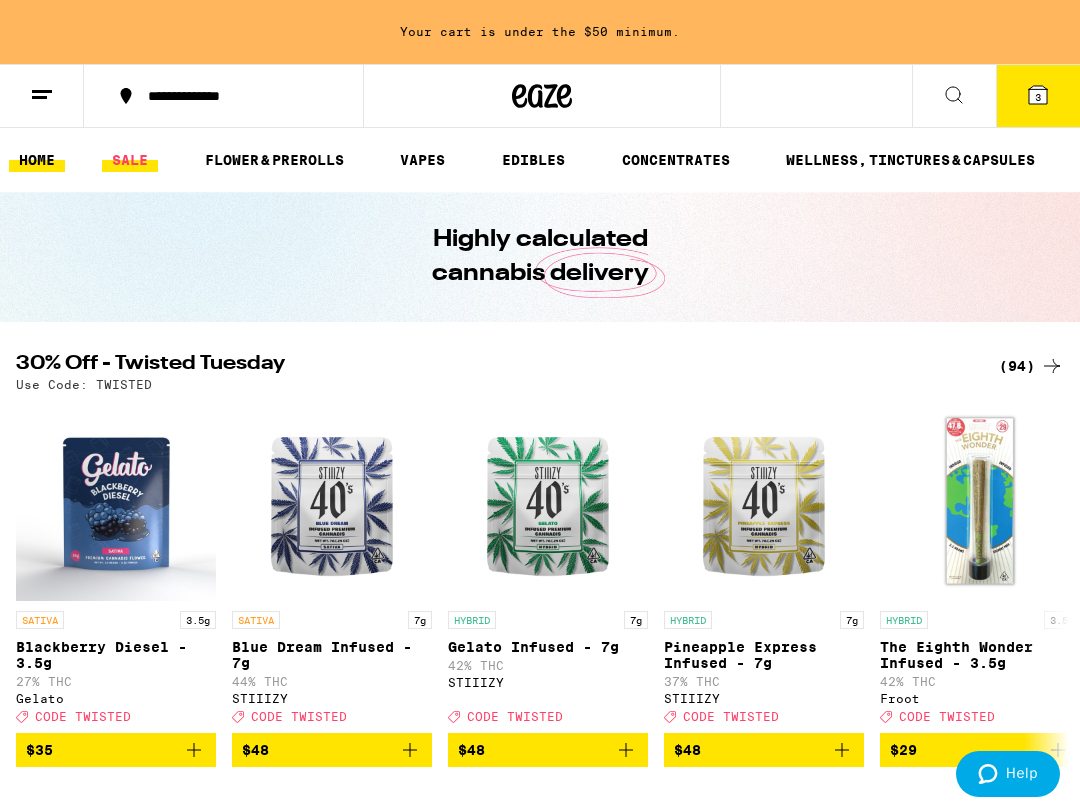 click on "SALE" at bounding box center [130, 160] 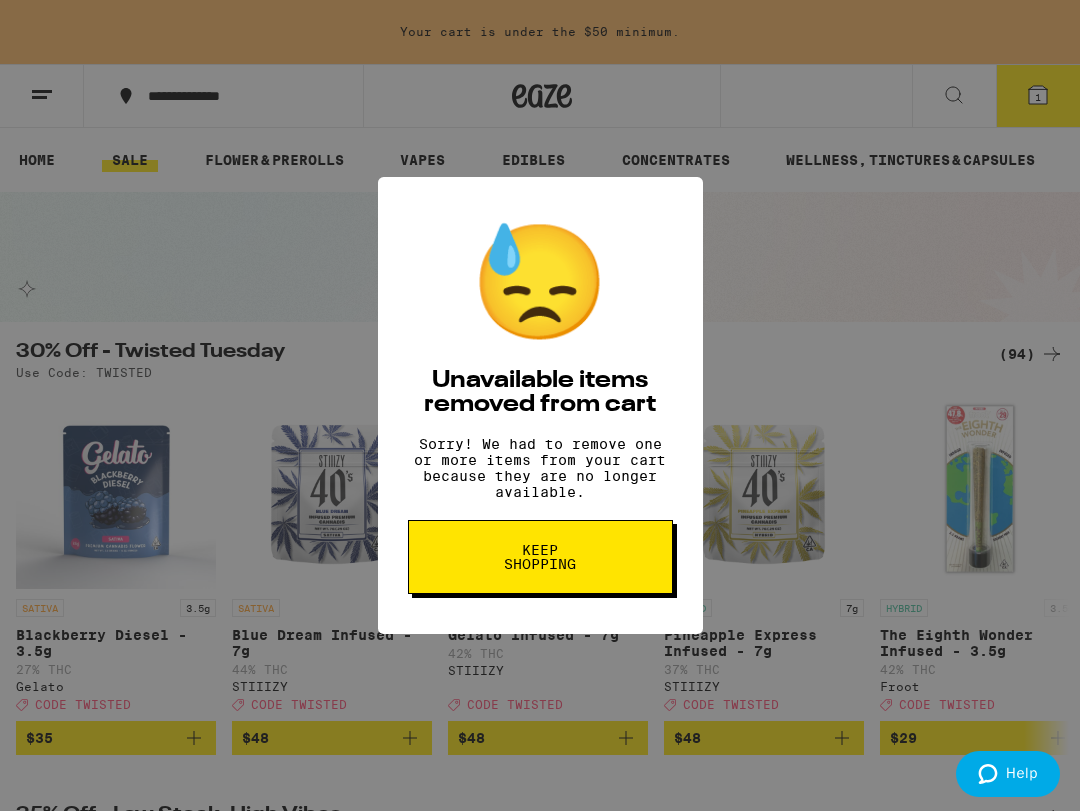 click on "Keep Shopping" at bounding box center [540, 557] 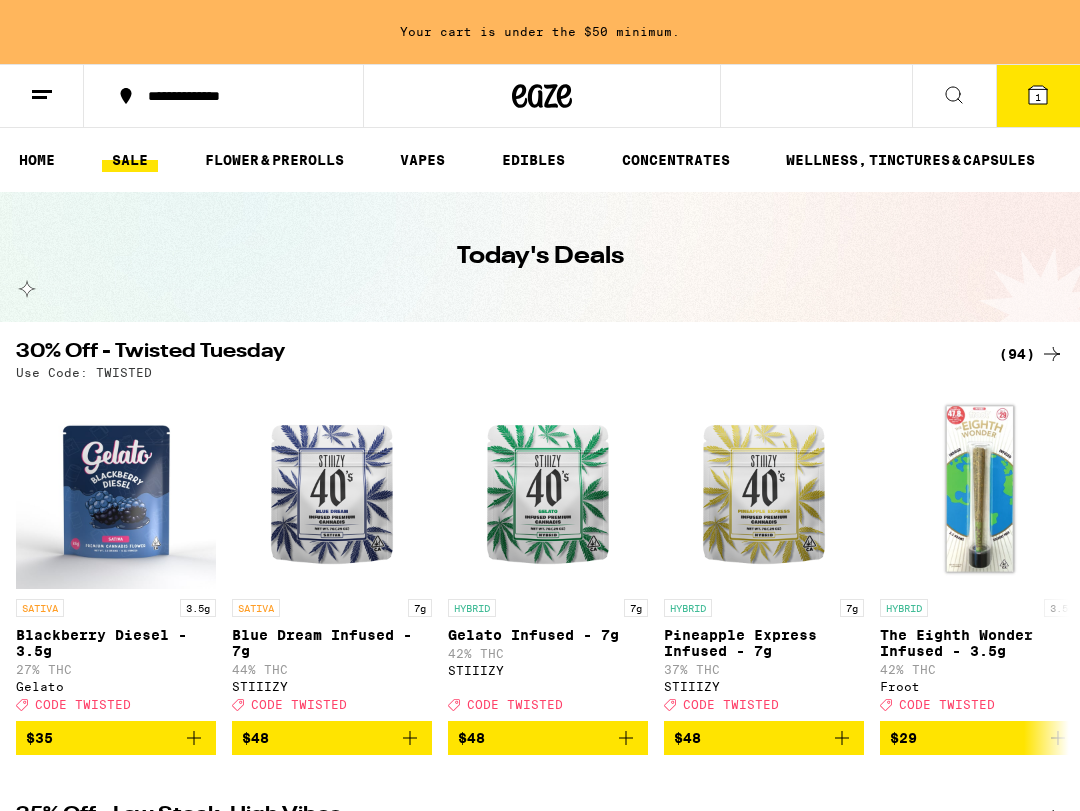 scroll, scrollTop: 0, scrollLeft: 0, axis: both 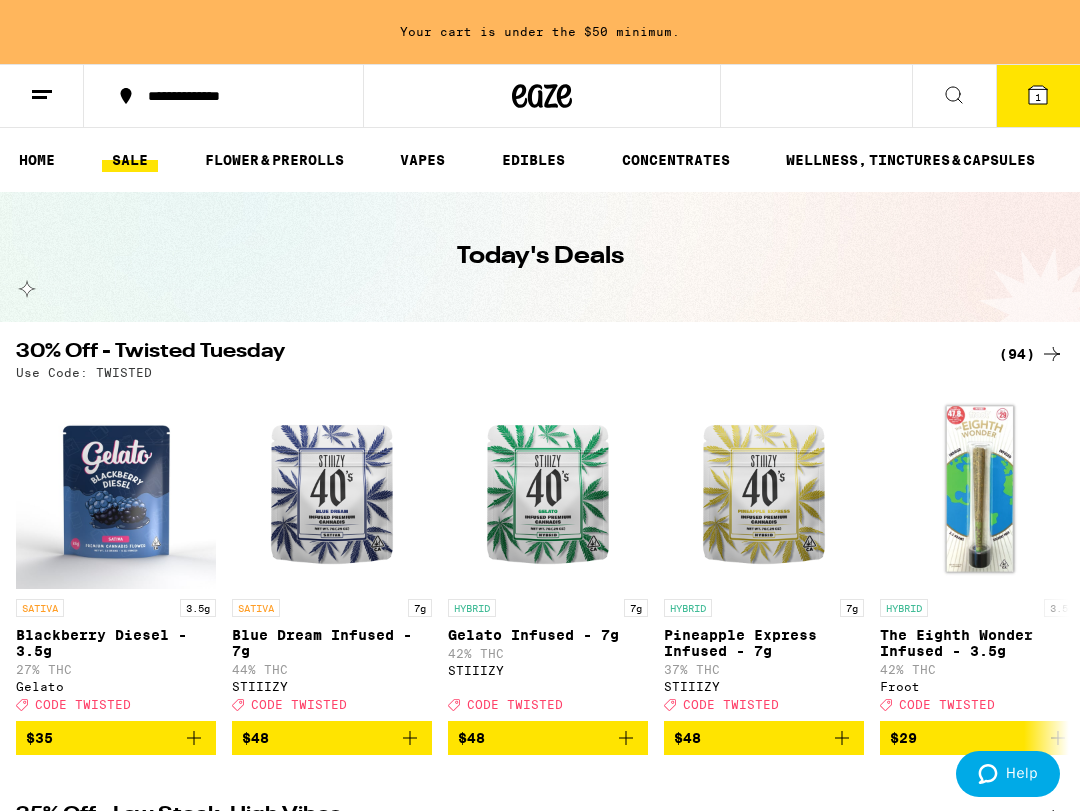click on "(94)" at bounding box center (1031, 354) 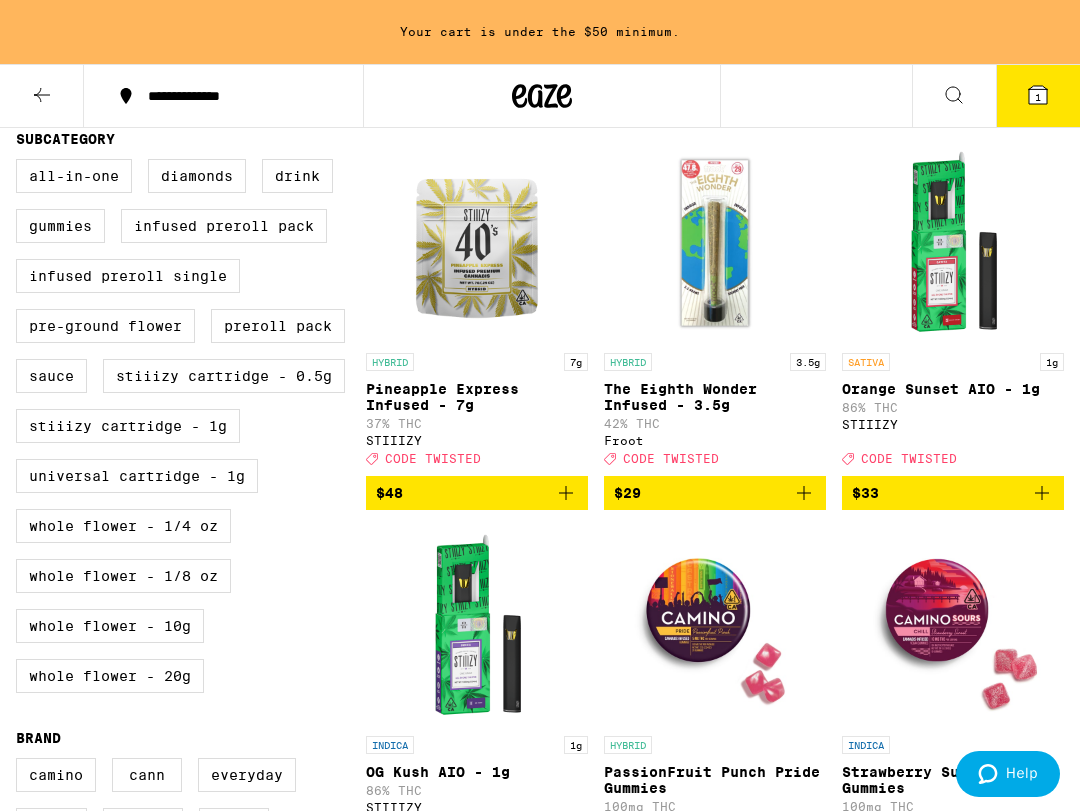 scroll, scrollTop: 562, scrollLeft: 0, axis: vertical 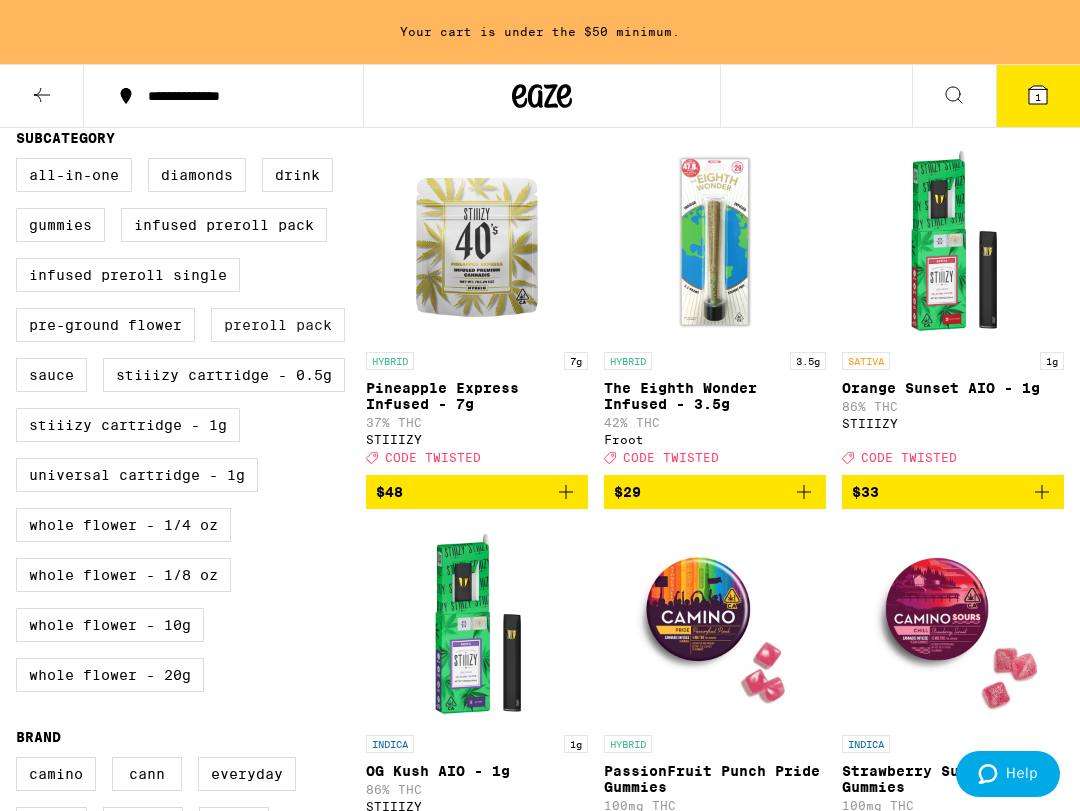 click on "Preroll Pack" at bounding box center (278, 325) 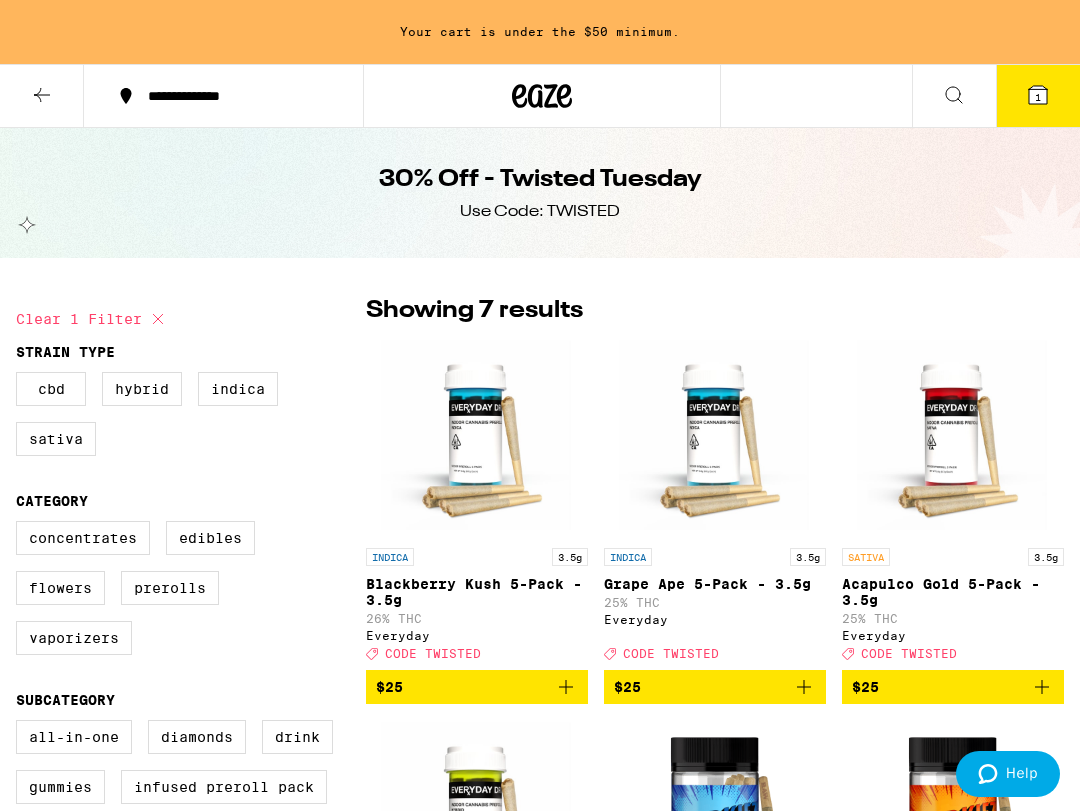 scroll, scrollTop: 0, scrollLeft: 0, axis: both 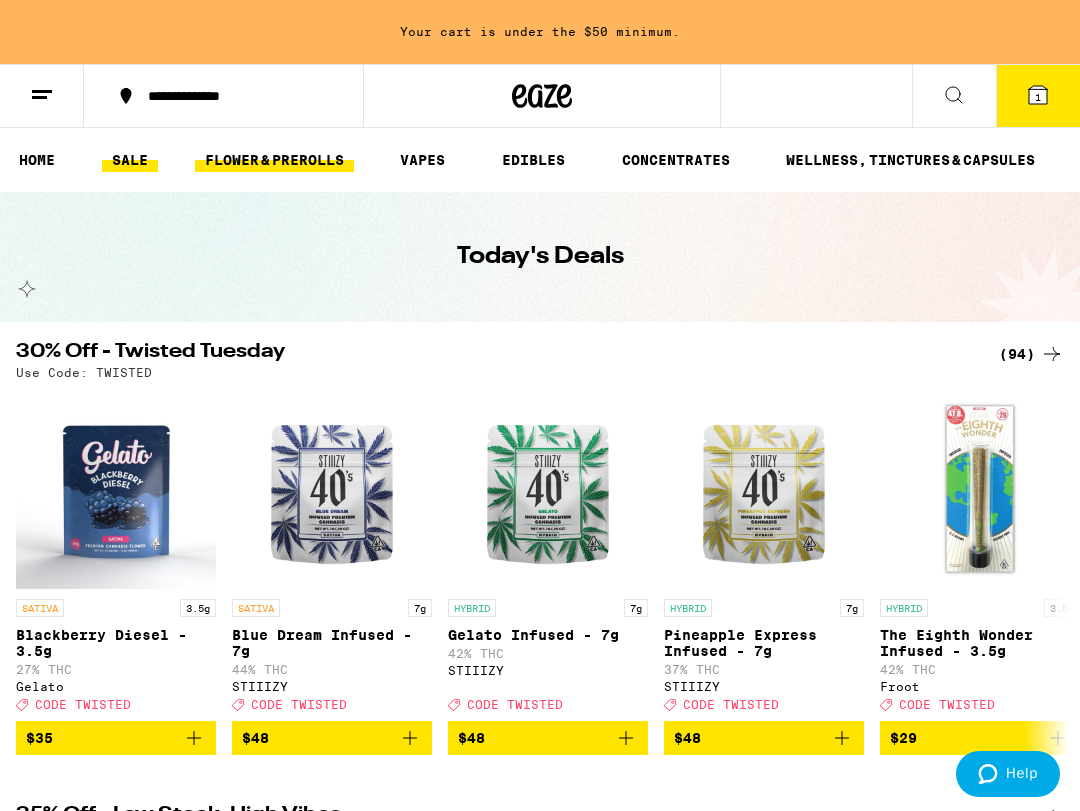 click on "FLOWER & PREROLLS" at bounding box center [274, 160] 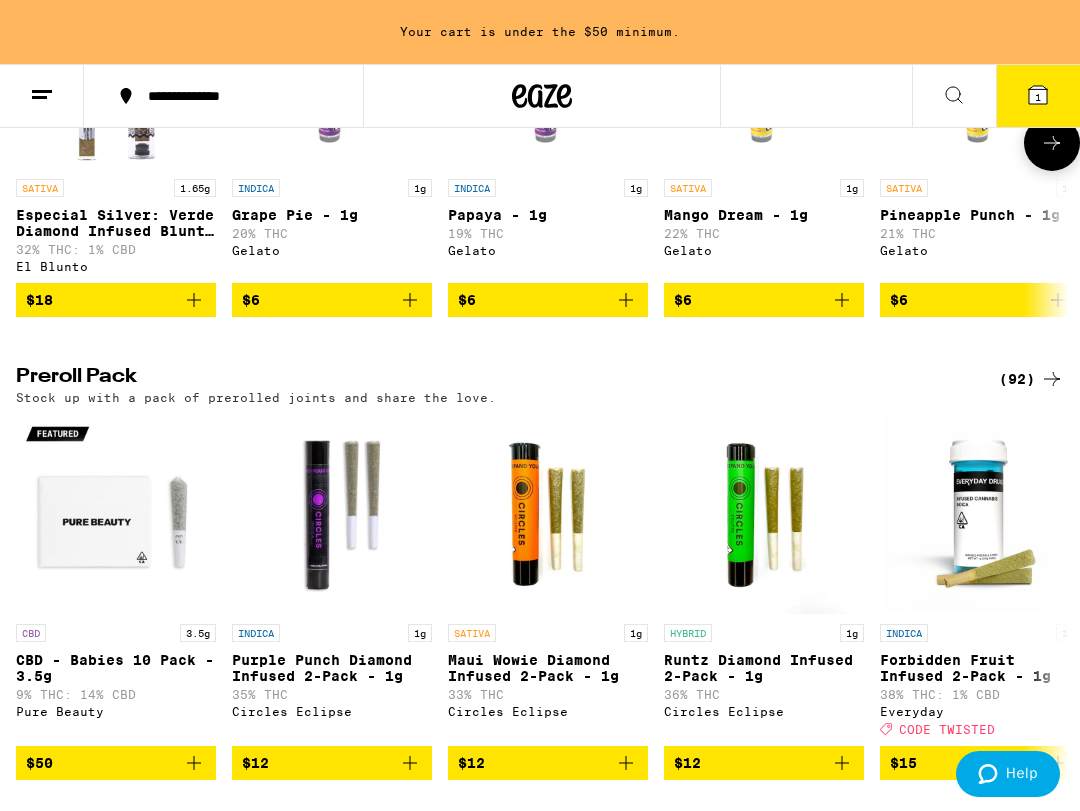 scroll, scrollTop: 1333, scrollLeft: 0, axis: vertical 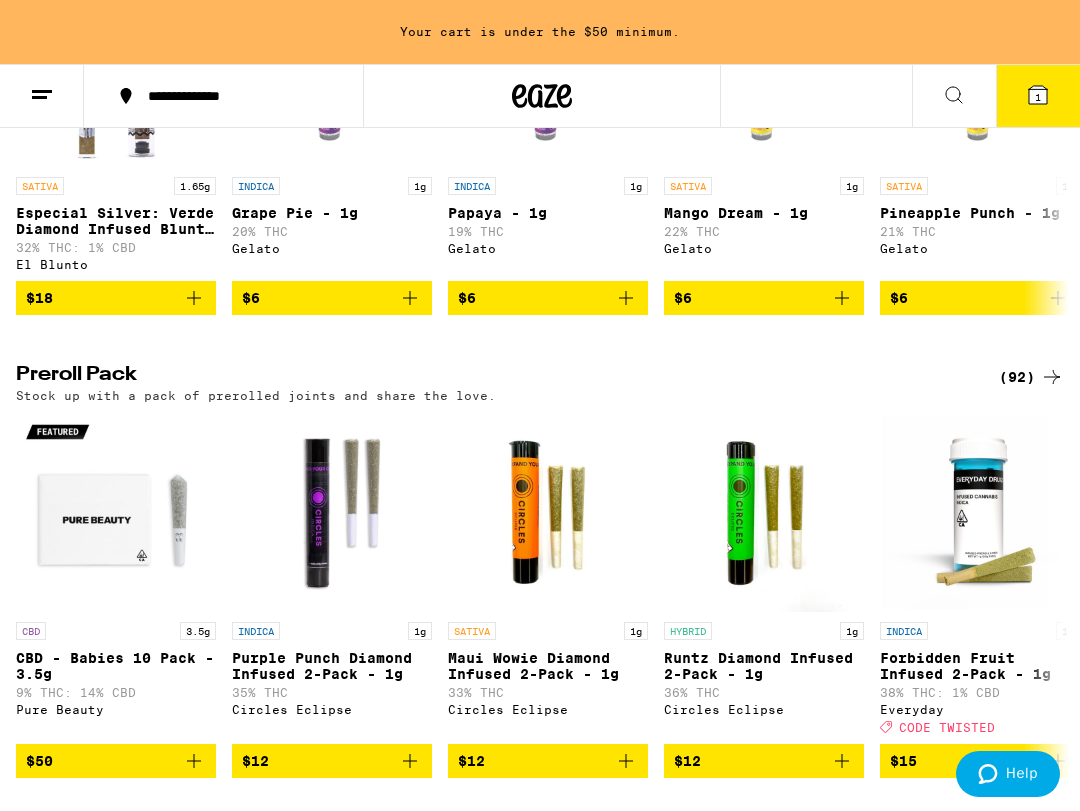 click on "(92)" at bounding box center [1031, 377] 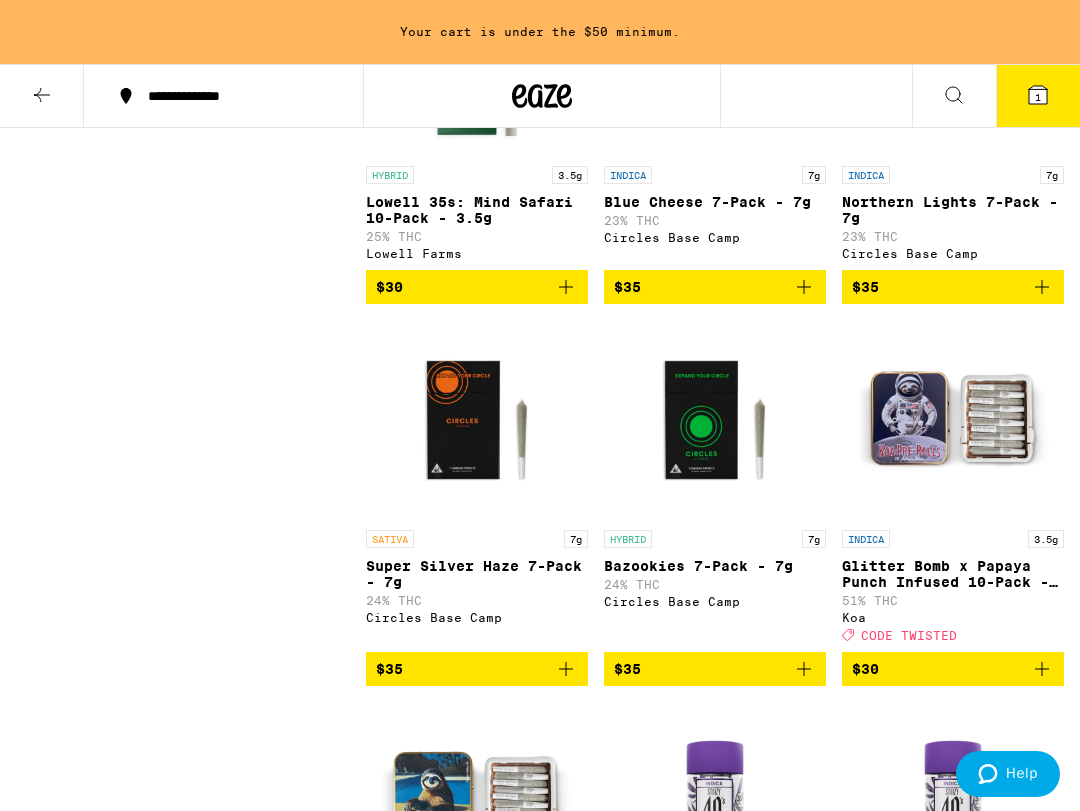 scroll, scrollTop: 4497, scrollLeft: 0, axis: vertical 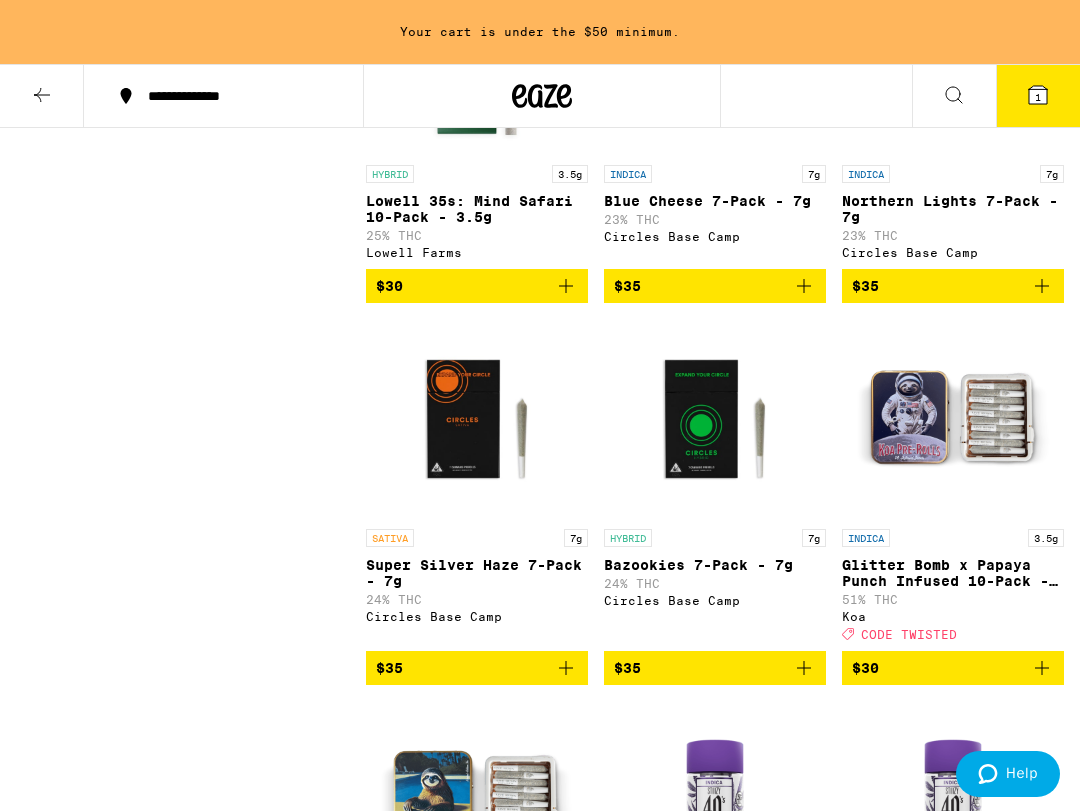 click 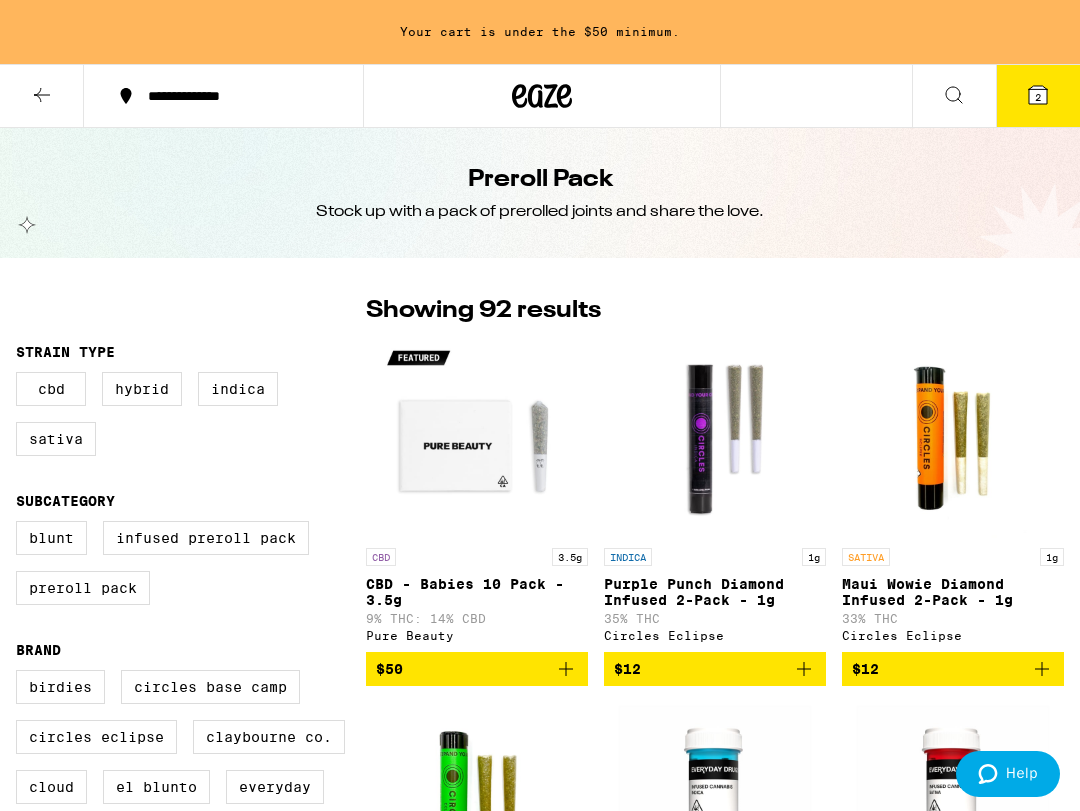 scroll, scrollTop: 0, scrollLeft: 0, axis: both 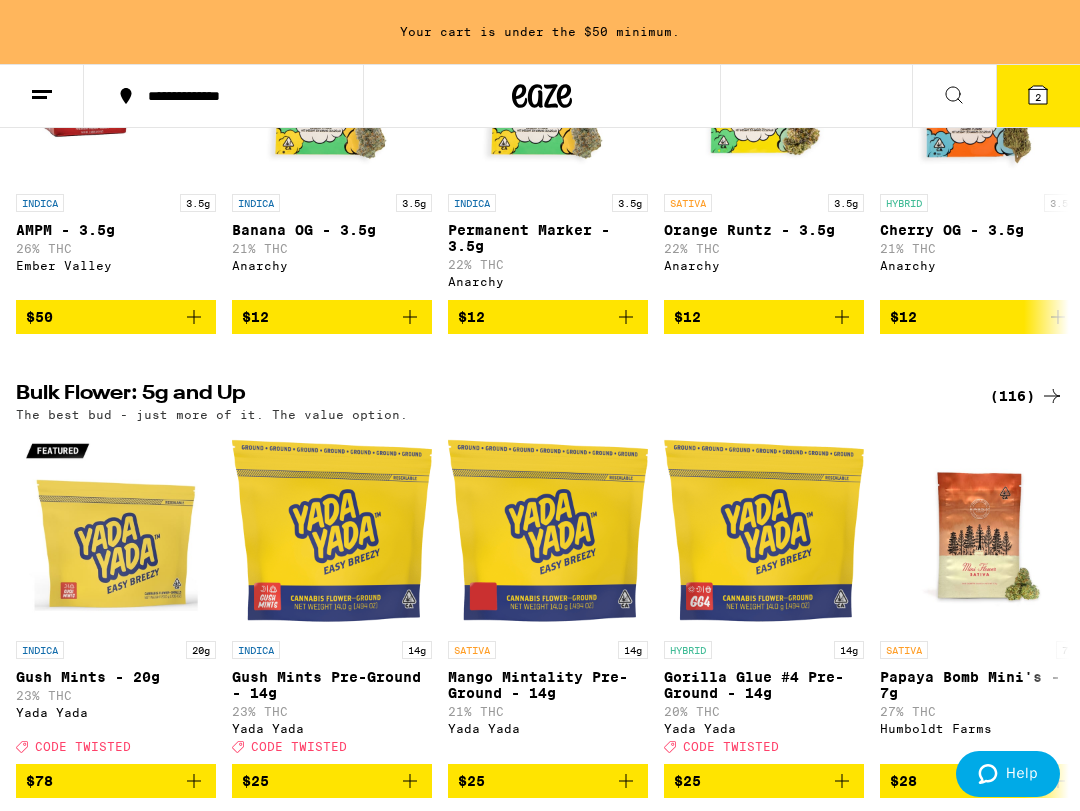 click on "(116)" at bounding box center (1027, 396) 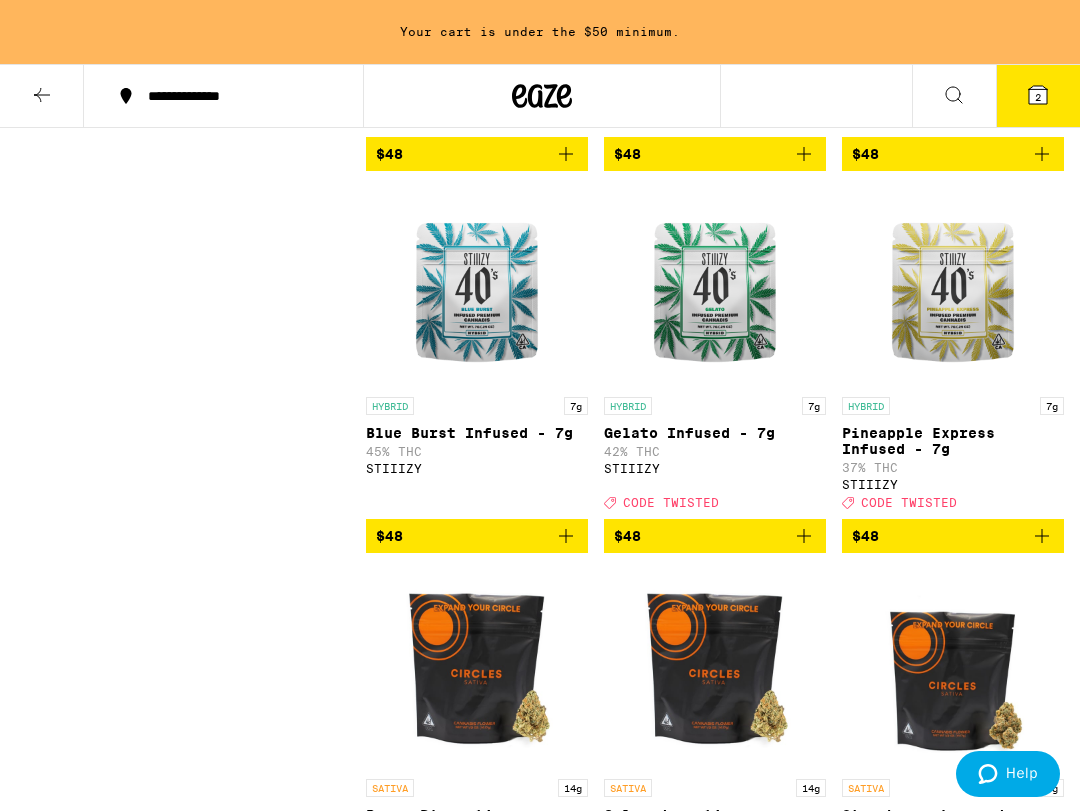 scroll, scrollTop: 6357, scrollLeft: 0, axis: vertical 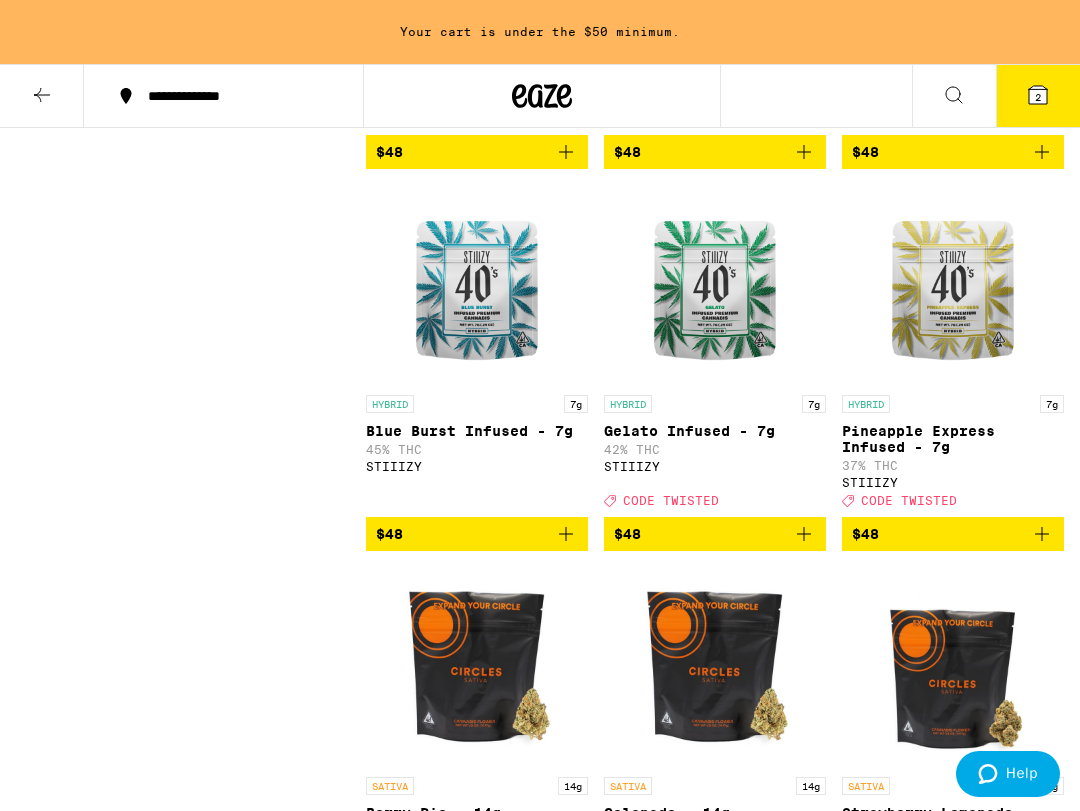 click on "$48" at bounding box center (715, 534) 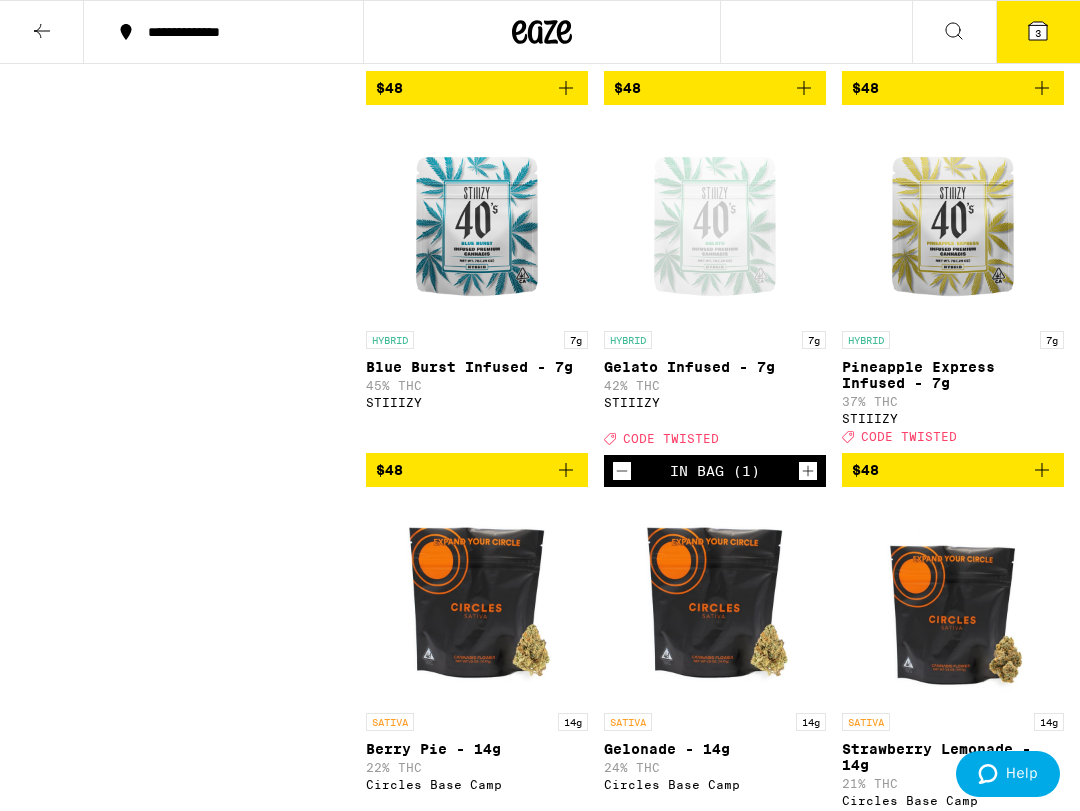 click 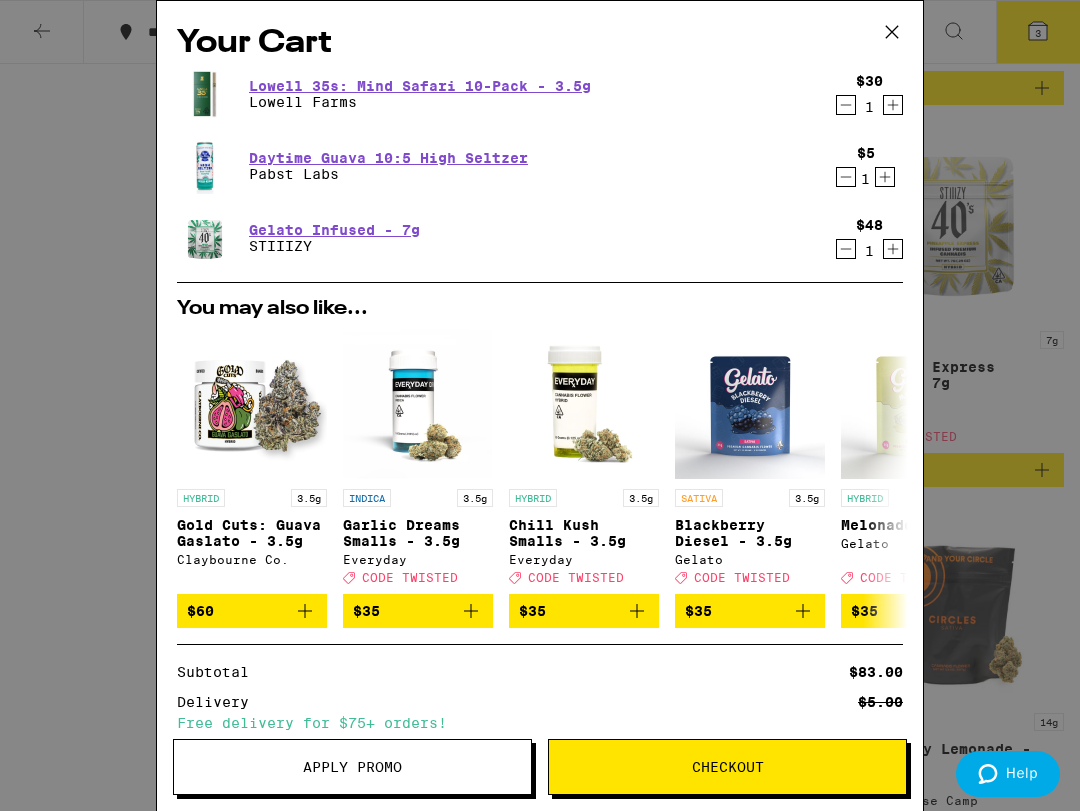 click on "Checkout" at bounding box center (727, 767) 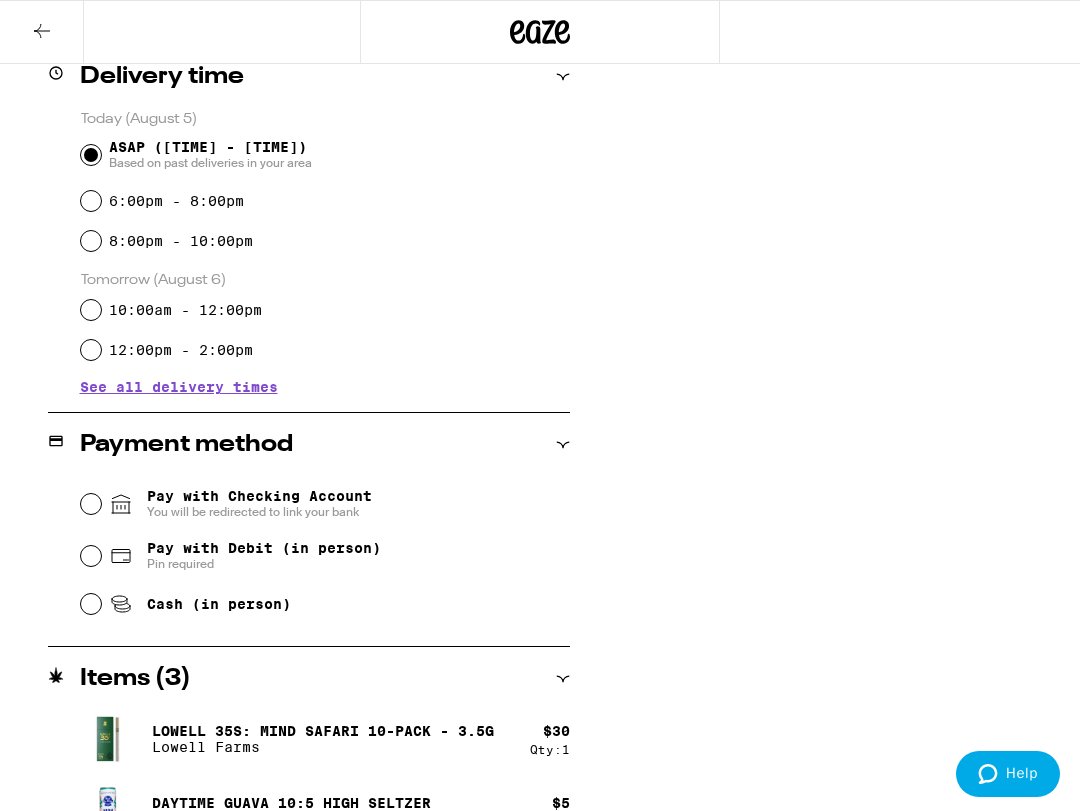 scroll, scrollTop: 516, scrollLeft: 0, axis: vertical 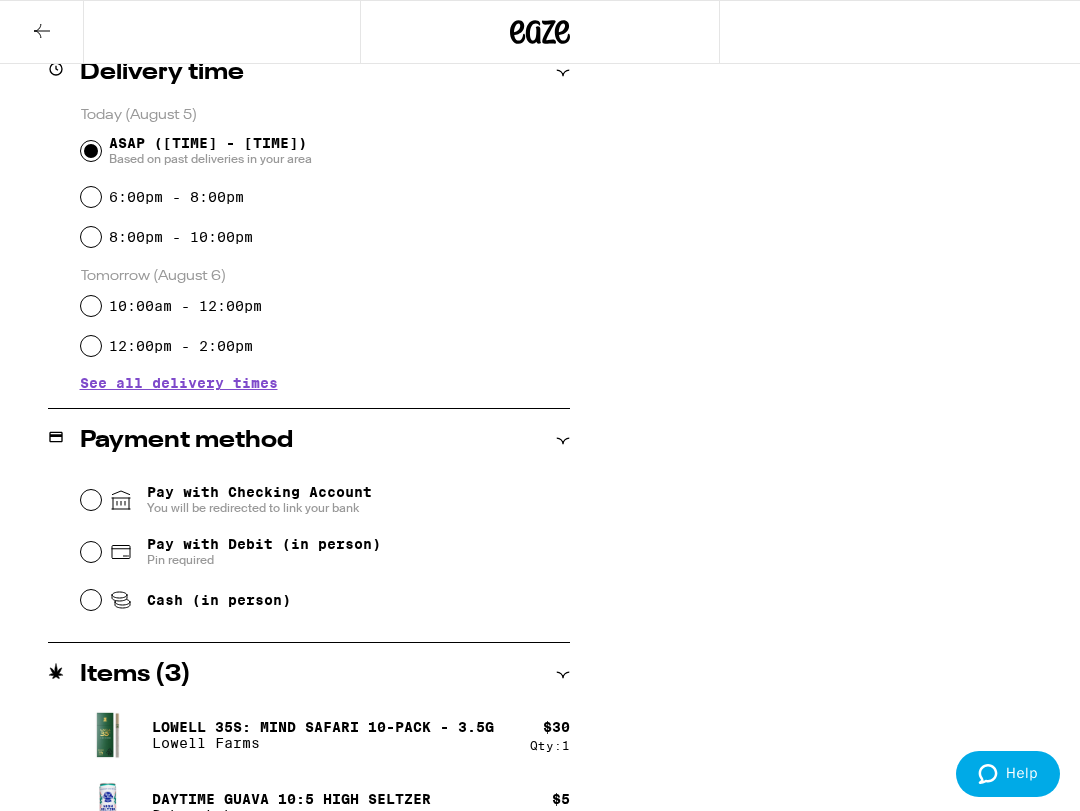 click on "Pay with Debit (in person) Pin required" at bounding box center (91, 552) 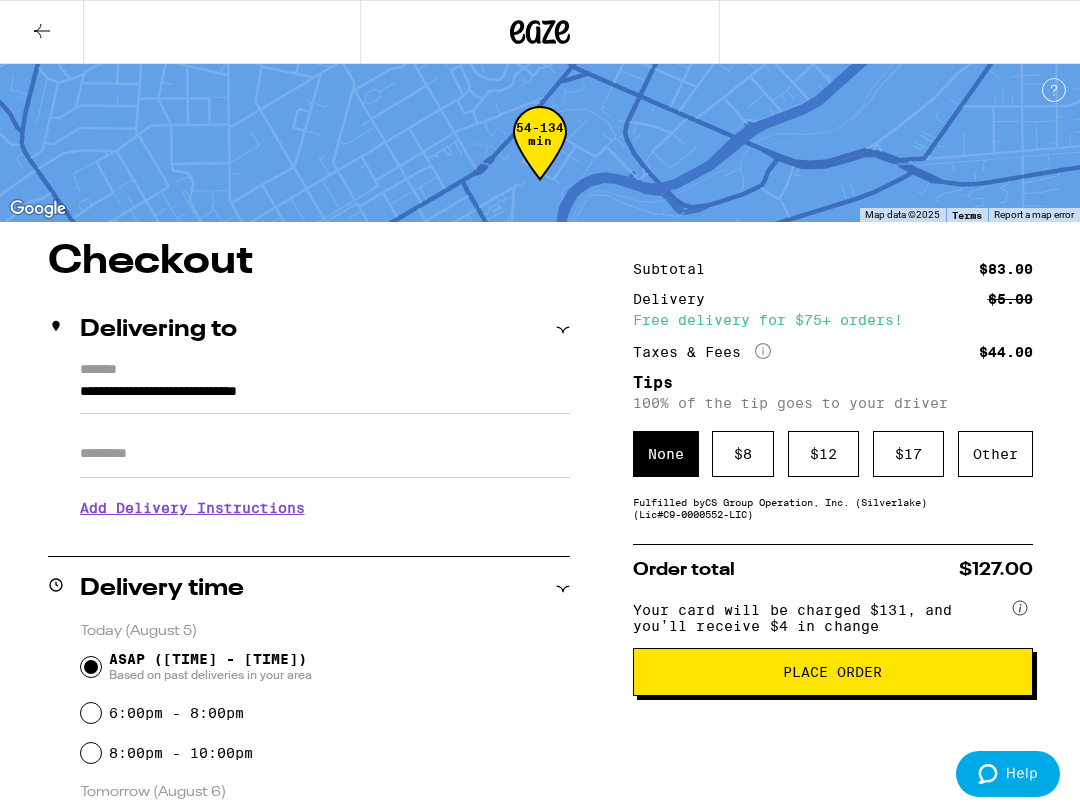 scroll, scrollTop: 0, scrollLeft: 0, axis: both 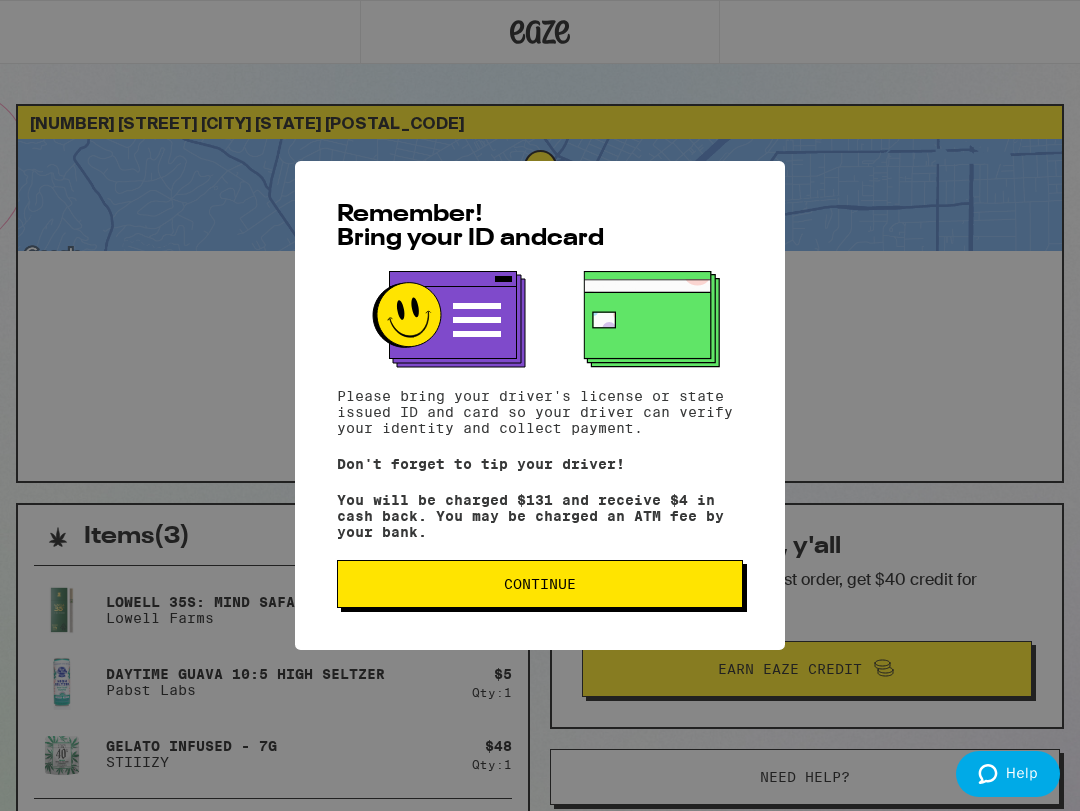 click on "Continue" at bounding box center [540, 584] 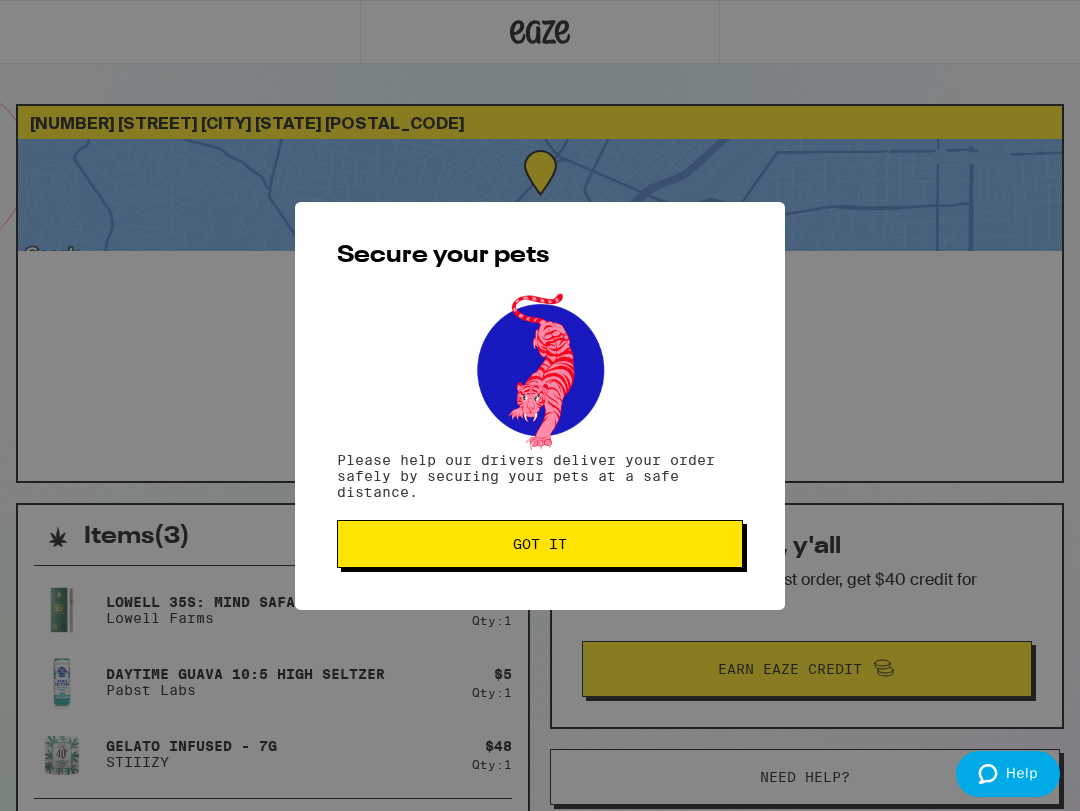click on "Got it" at bounding box center (540, 544) 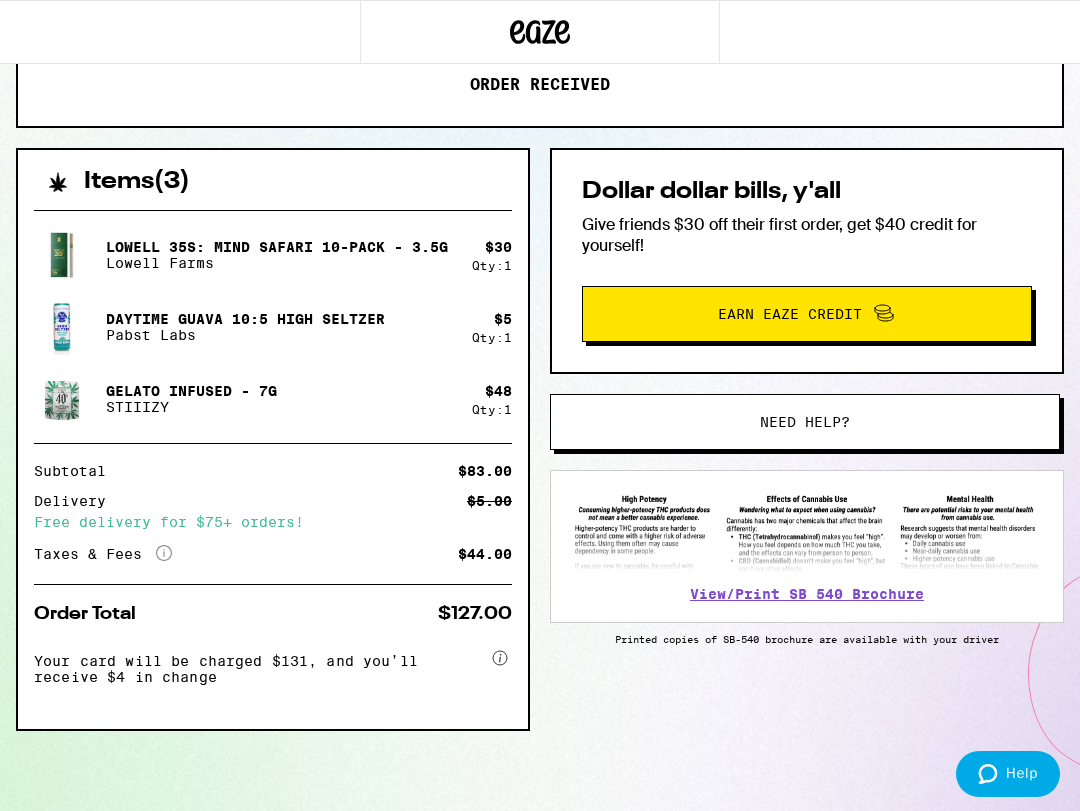 scroll, scrollTop: 361, scrollLeft: 0, axis: vertical 